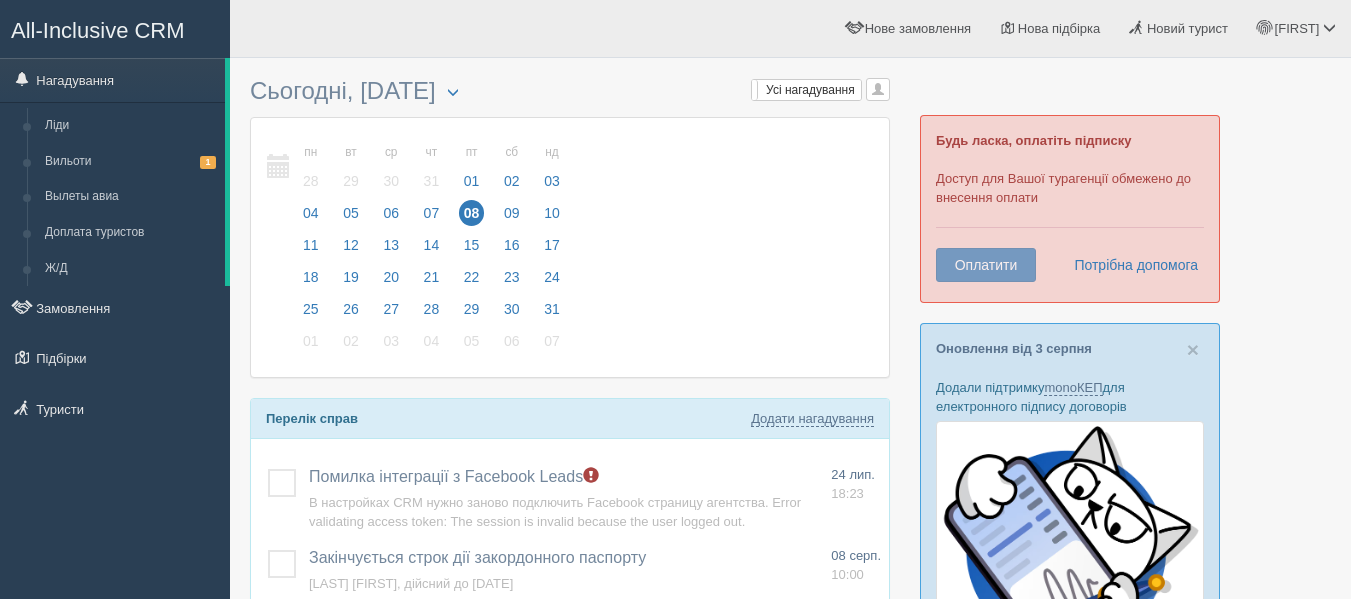 scroll, scrollTop: 0, scrollLeft: 0, axis: both 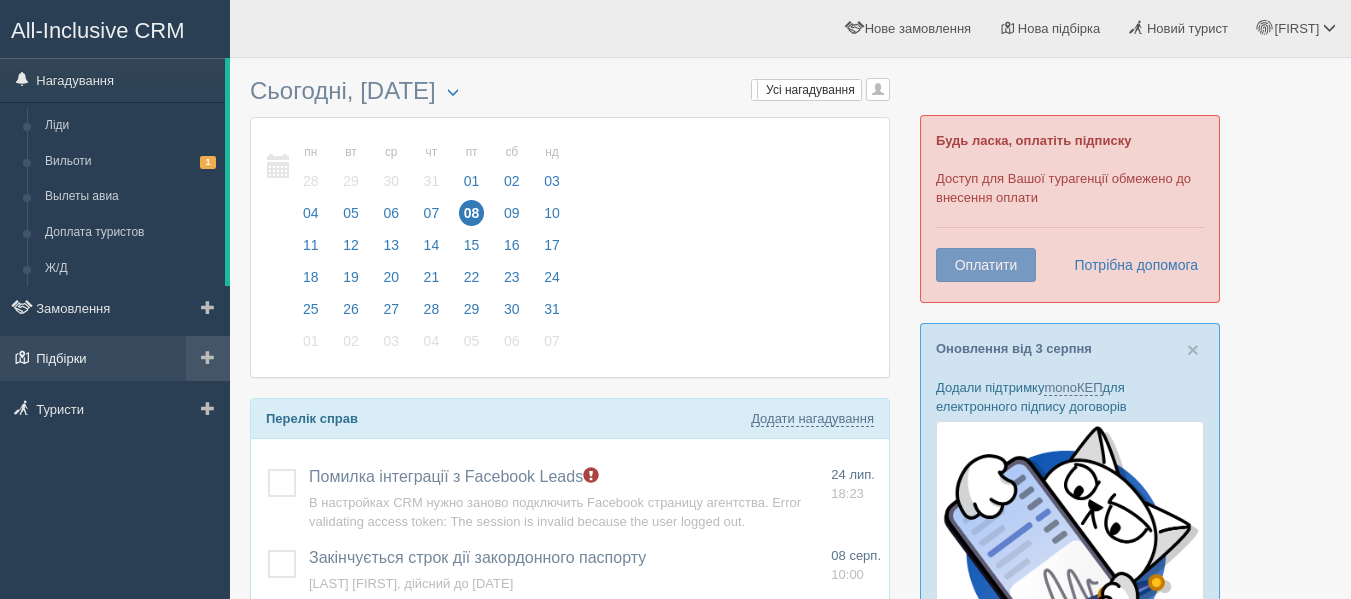 click on "Підбірки" at bounding box center (115, 358) 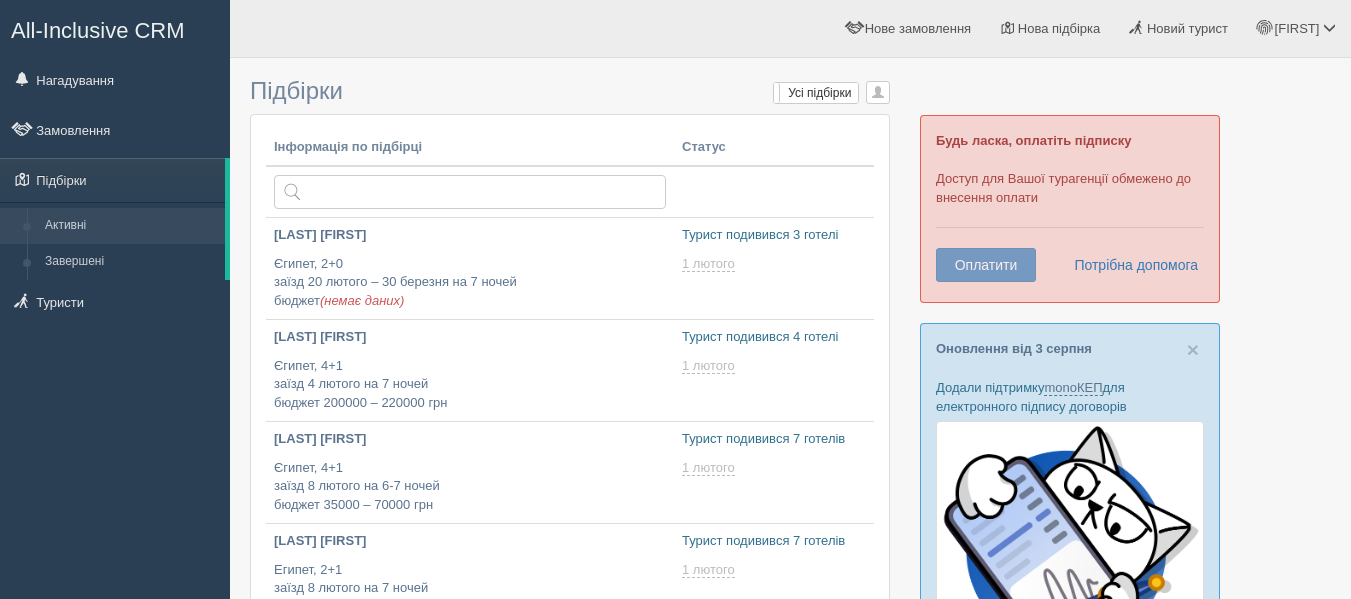 scroll, scrollTop: 0, scrollLeft: 0, axis: both 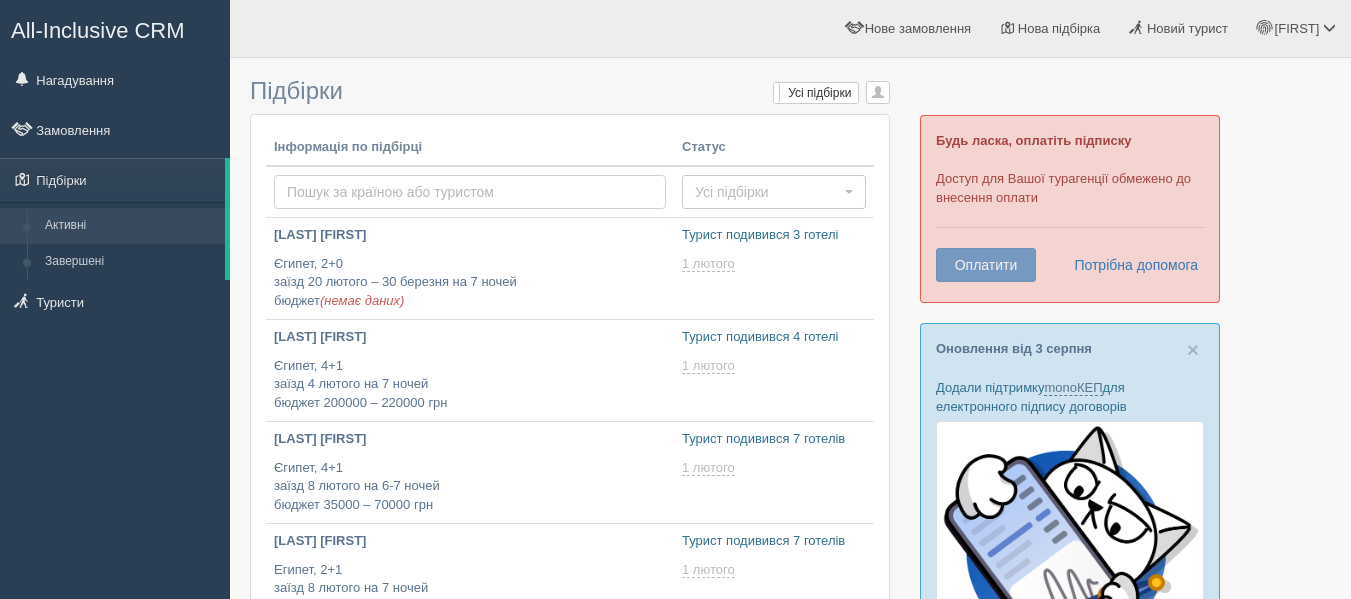 click at bounding box center (470, 192) 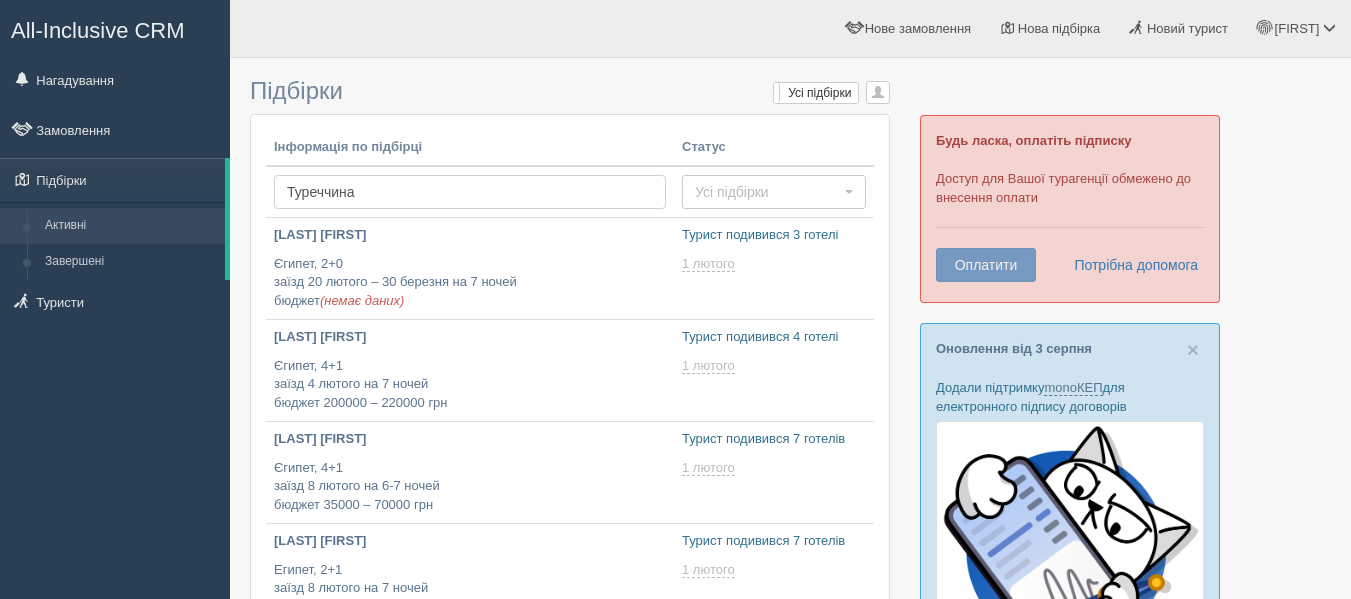 type on "Турция" 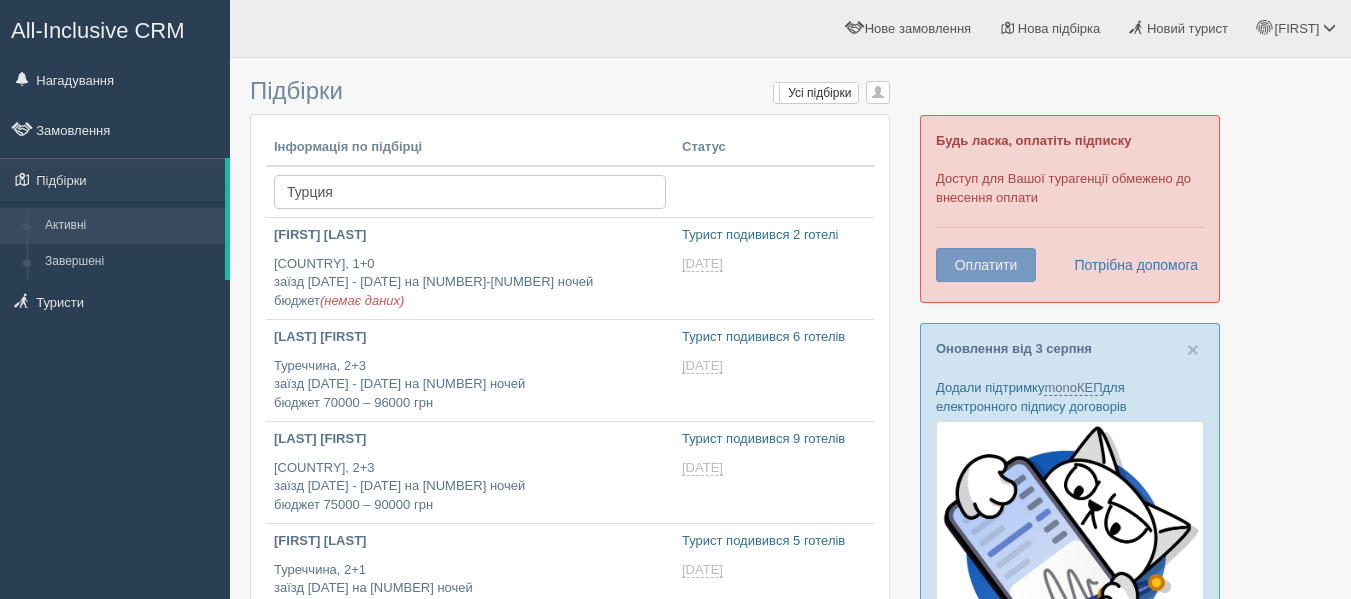 scroll, scrollTop: 0, scrollLeft: 0, axis: both 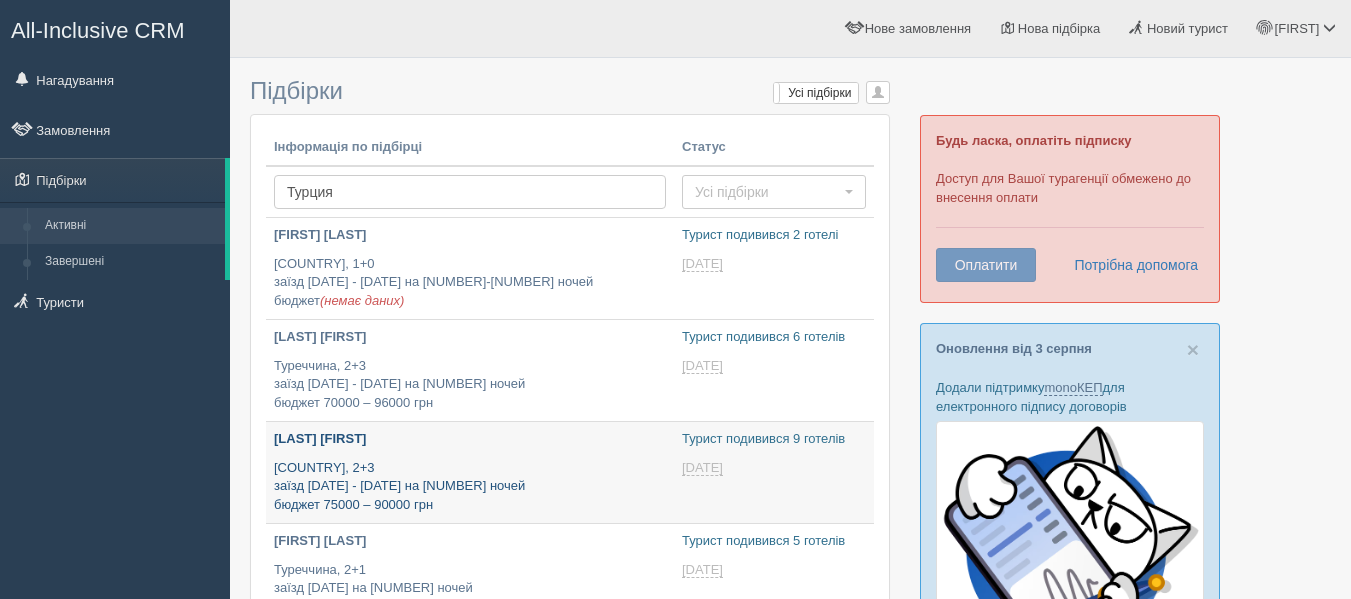 type on "[DATE] [TIME]" 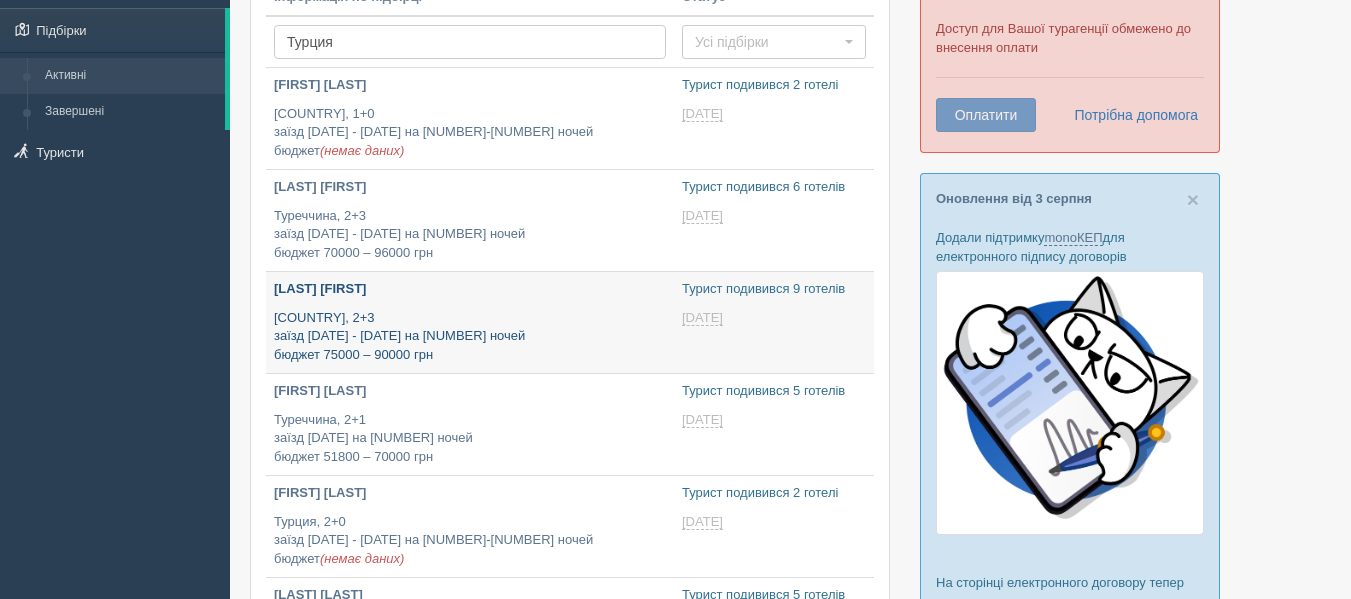 type on "2025-08-08 14:15" 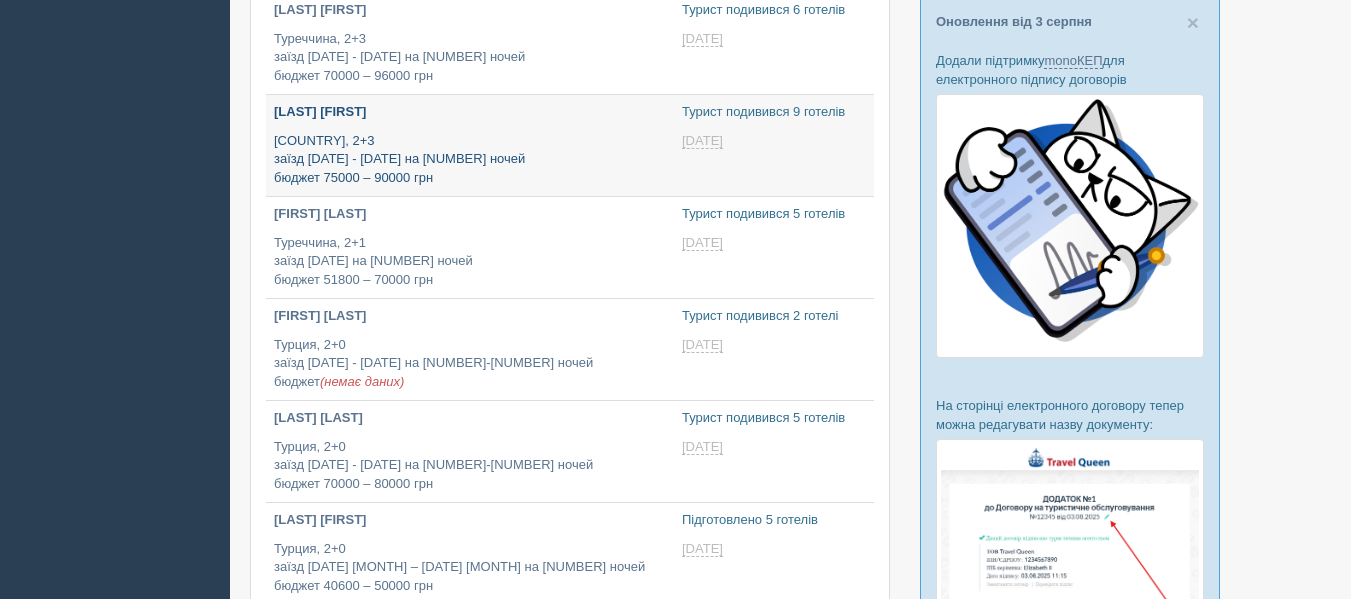 type on "2025-08-08 20:35" 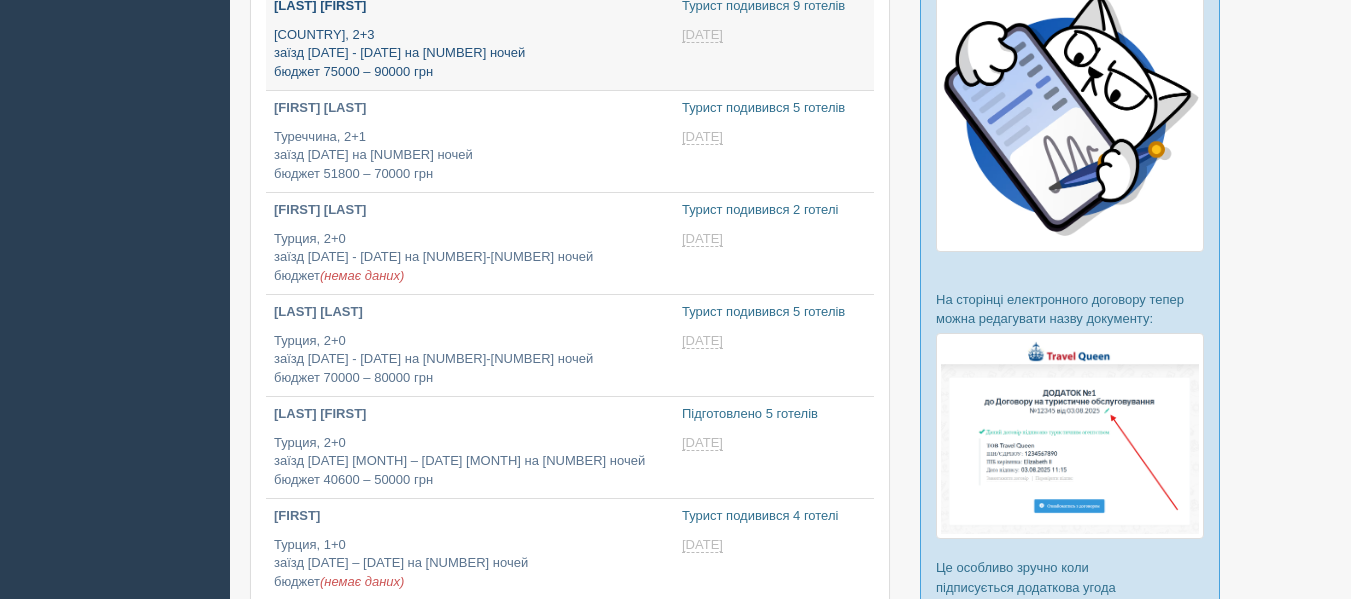 type on "2025-08-08 14:15" 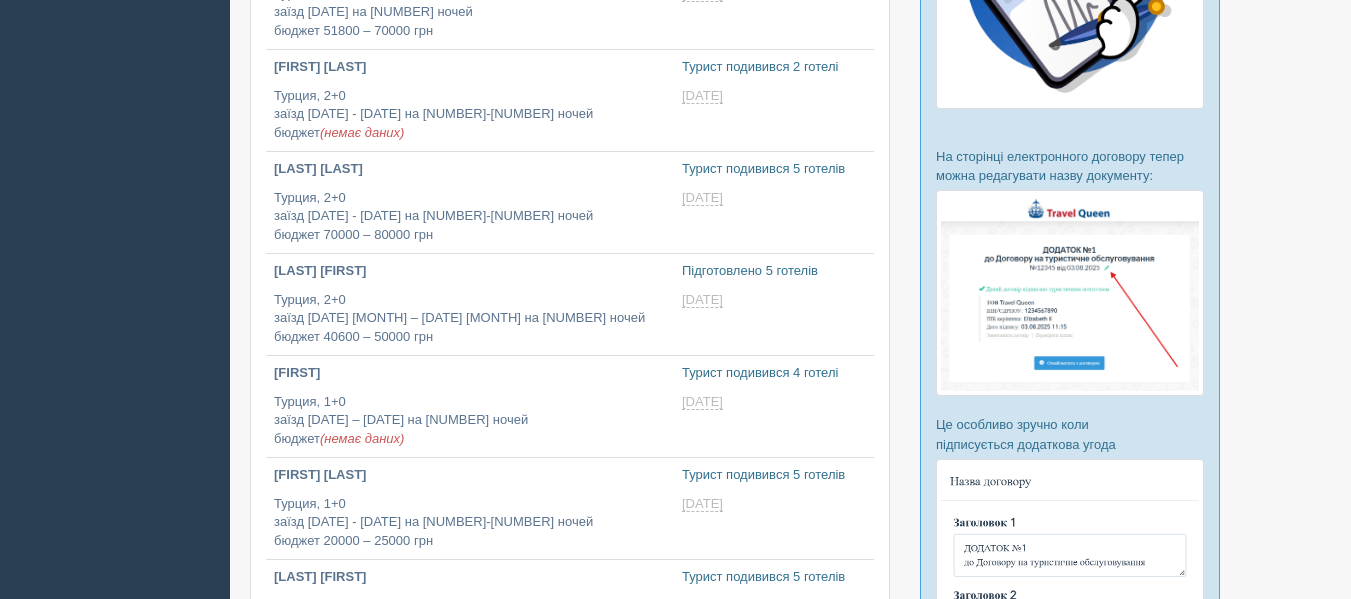 type on "2025-08-08 13:10" 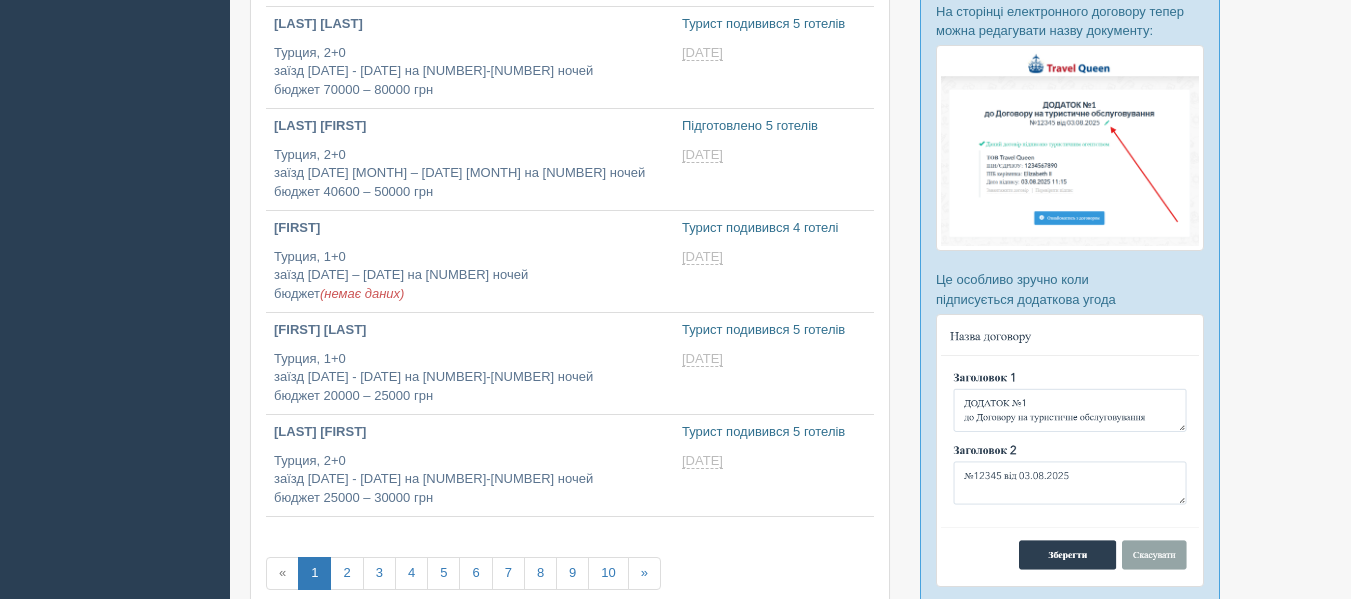 type on "2025-08-08 15:15" 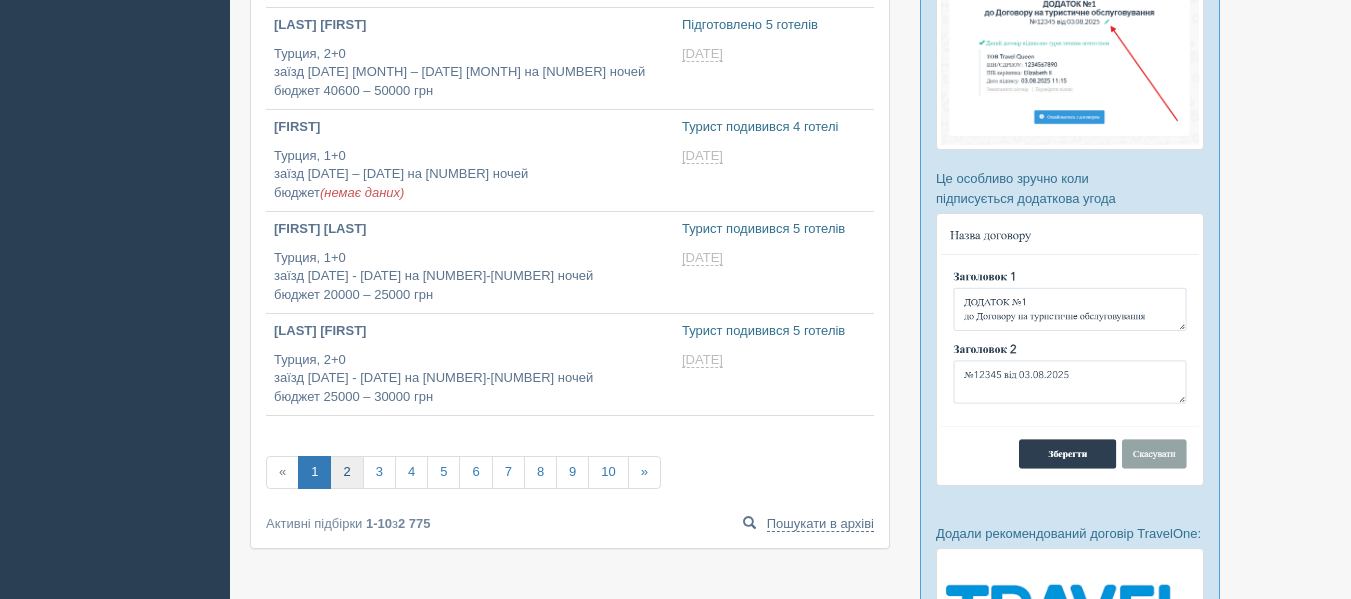 scroll, scrollTop: 823, scrollLeft: 0, axis: vertical 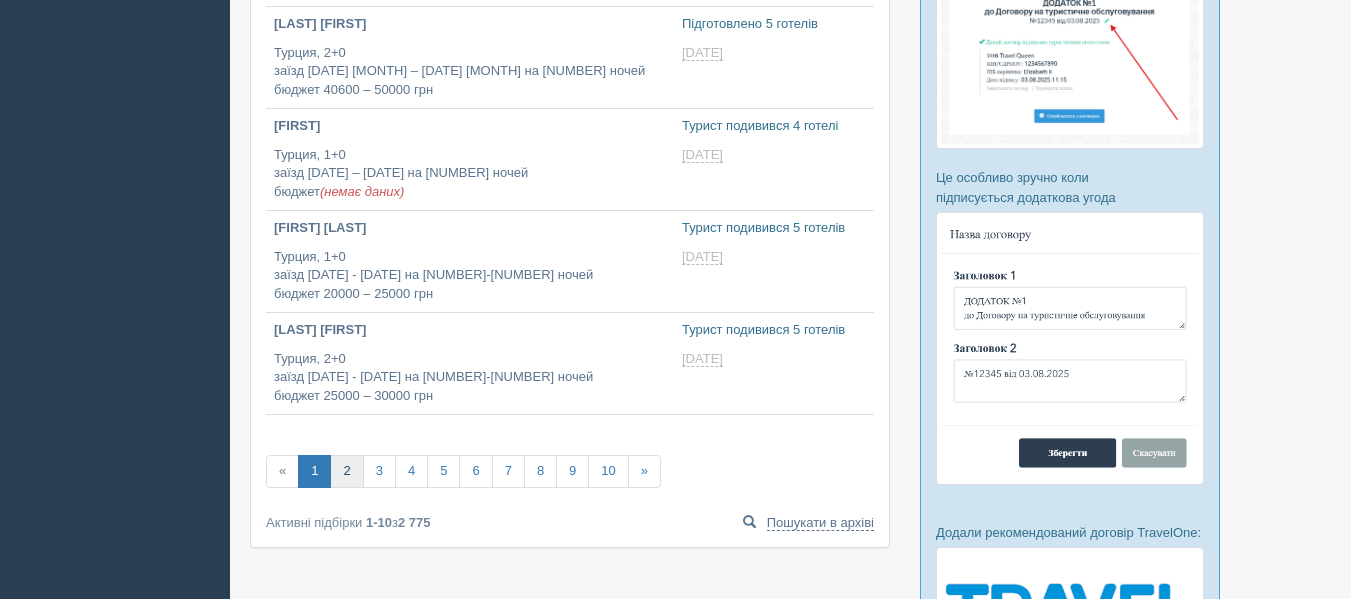 click on "2" at bounding box center (346, 471) 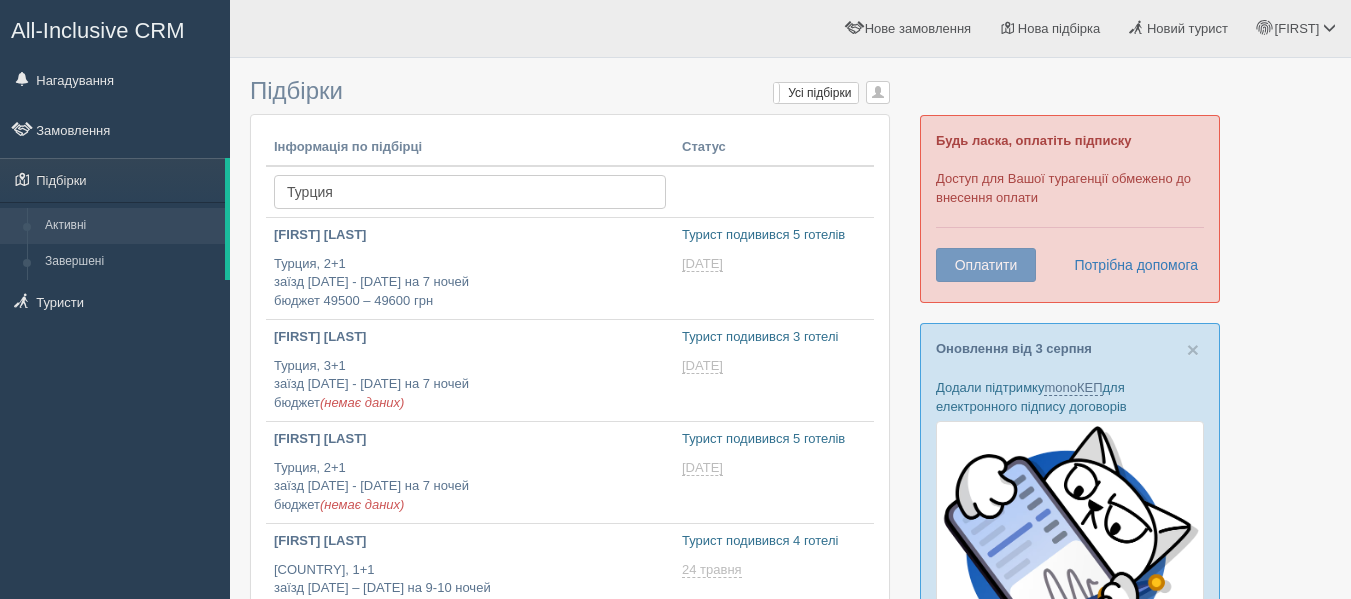 scroll, scrollTop: 0, scrollLeft: 0, axis: both 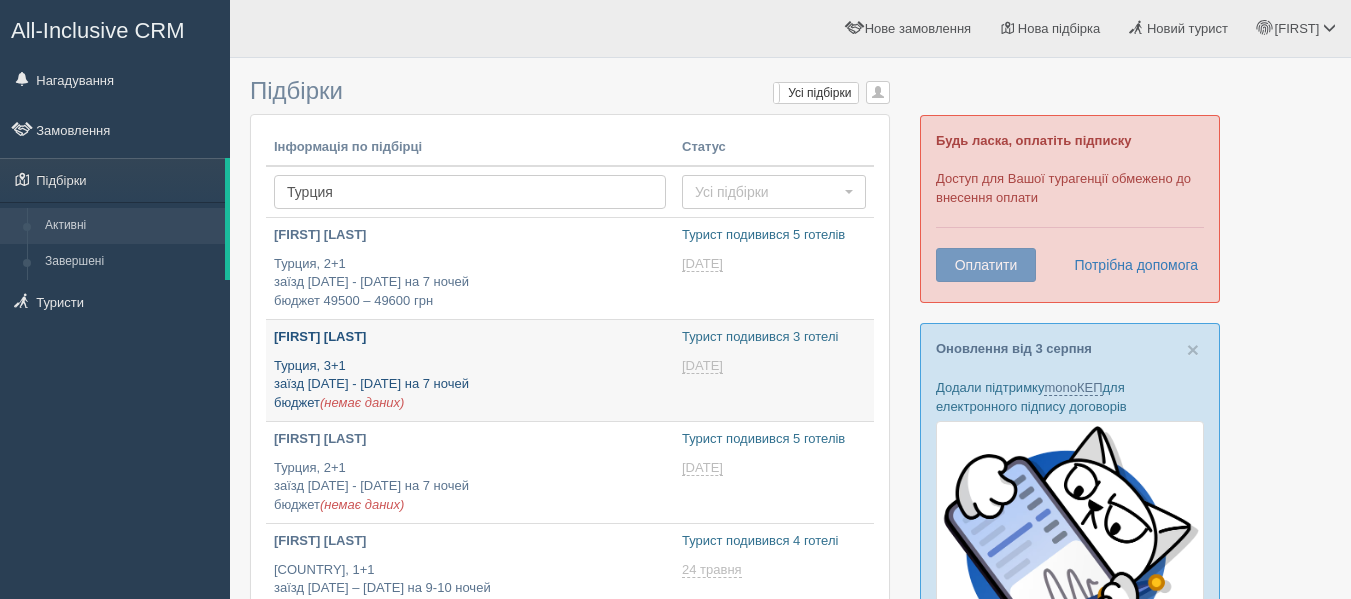 type on "[DATE] [TIME]" 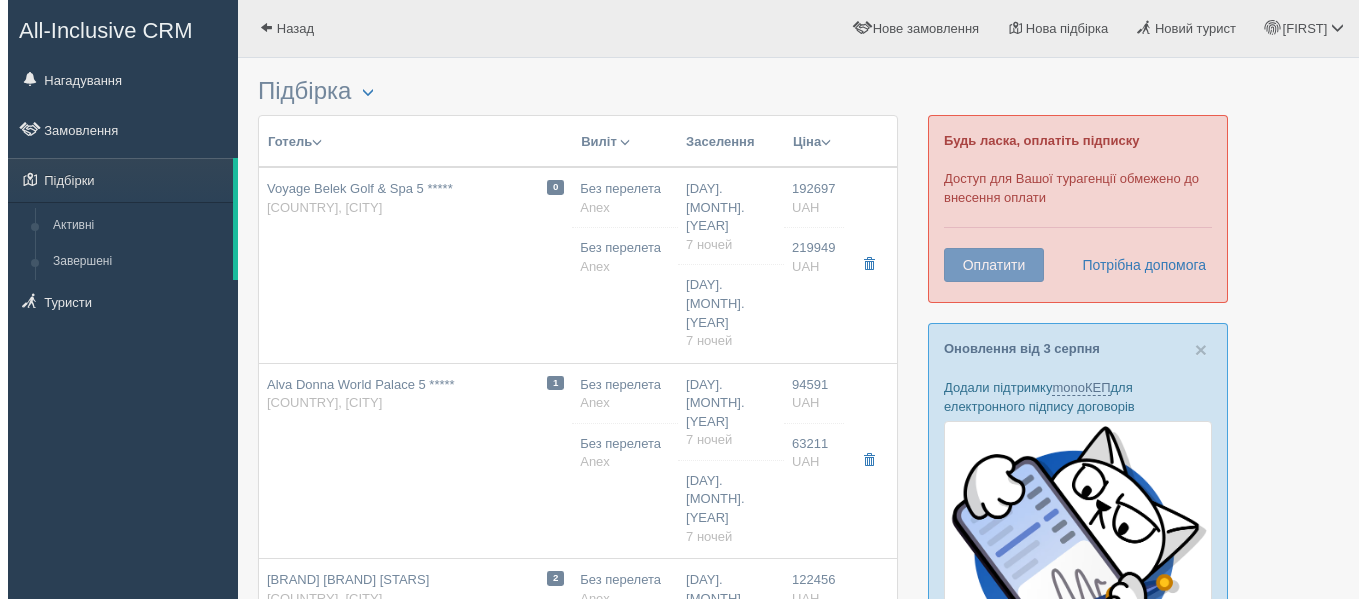 scroll, scrollTop: 0, scrollLeft: 0, axis: both 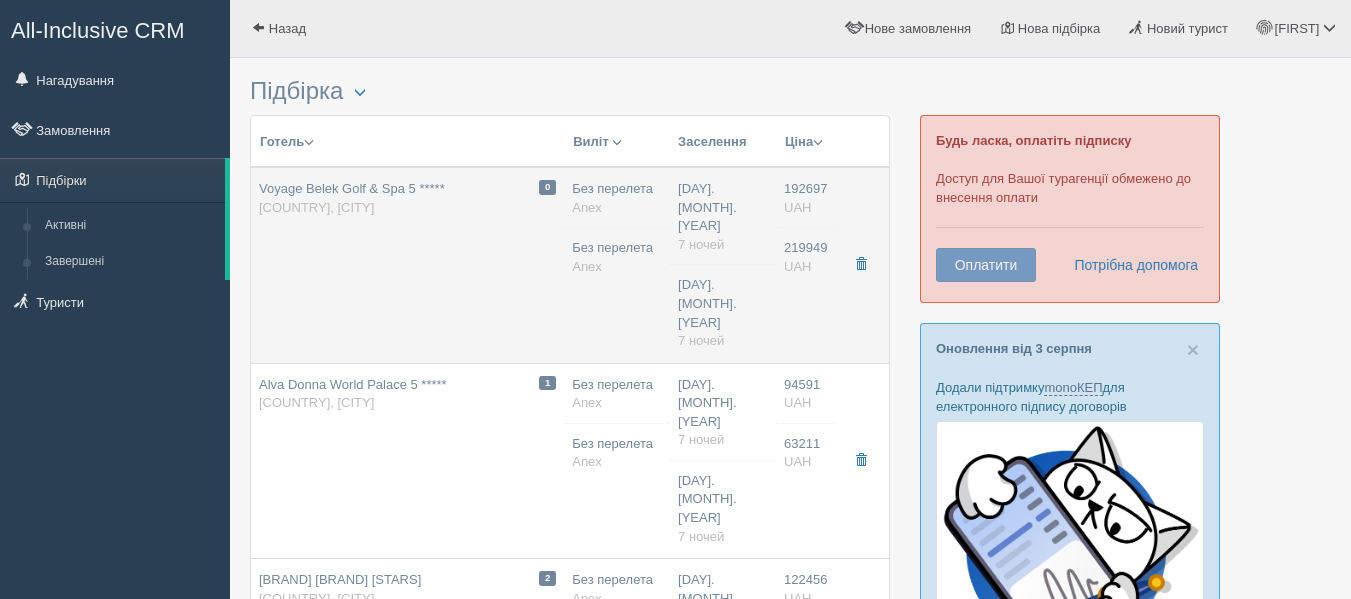click on "[NUMBER]
[BRAND] [BRAND] [BRAND] [STARS]
[COUNTRY], [CITY]" at bounding box center (407, 265) 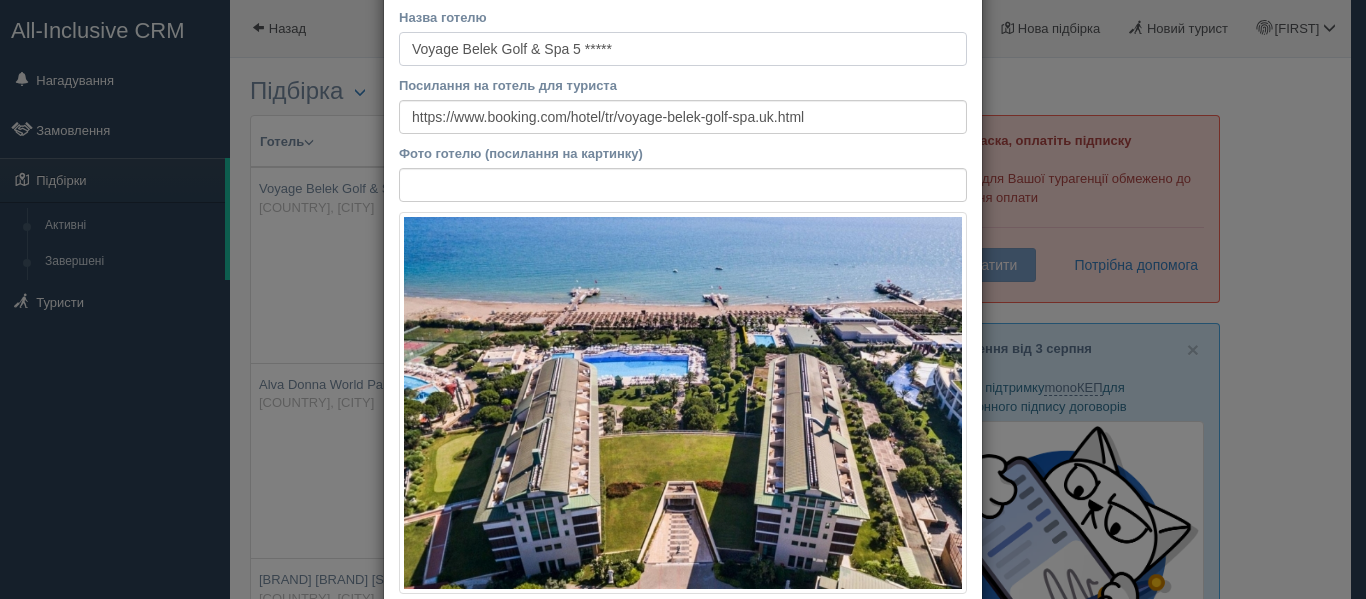 scroll, scrollTop: 0, scrollLeft: 0, axis: both 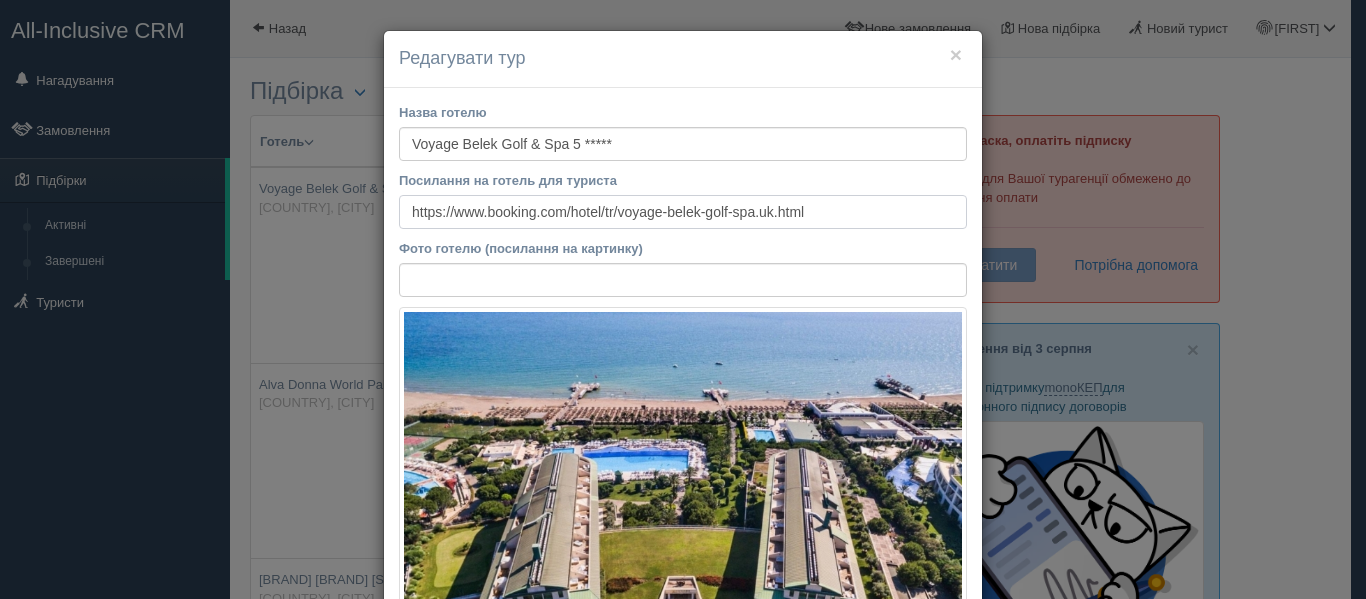 drag, startPoint x: 822, startPoint y: 209, endPoint x: 267, endPoint y: 210, distance: 555.0009 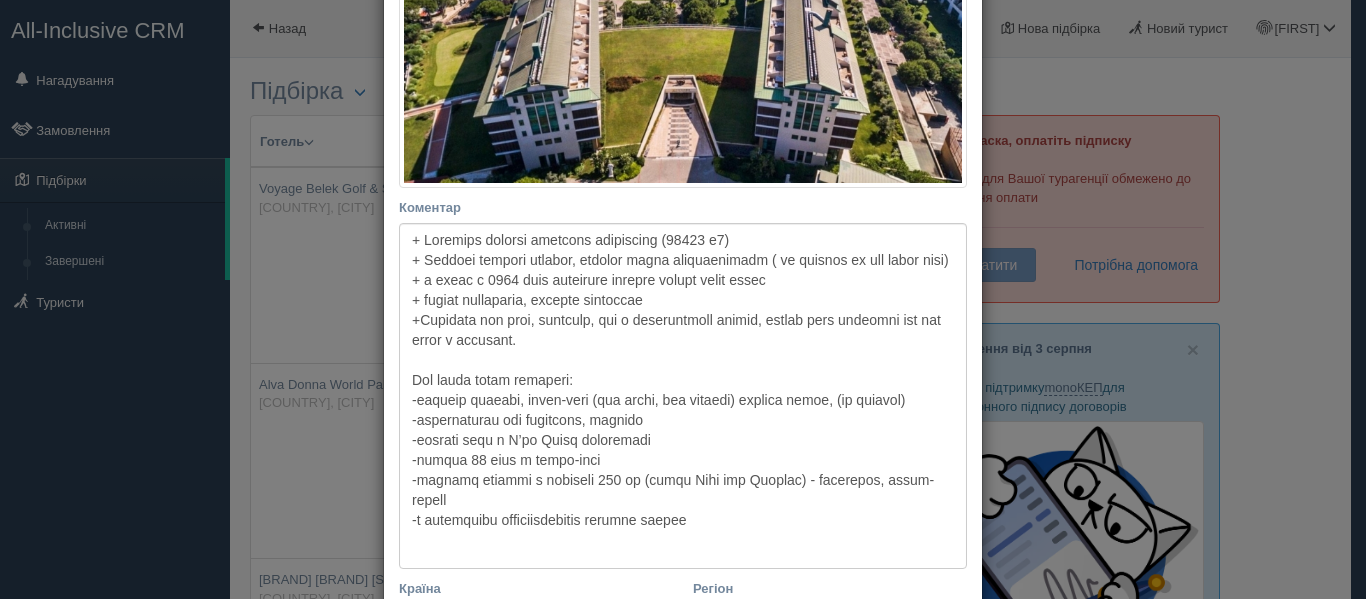 scroll, scrollTop: 547, scrollLeft: 0, axis: vertical 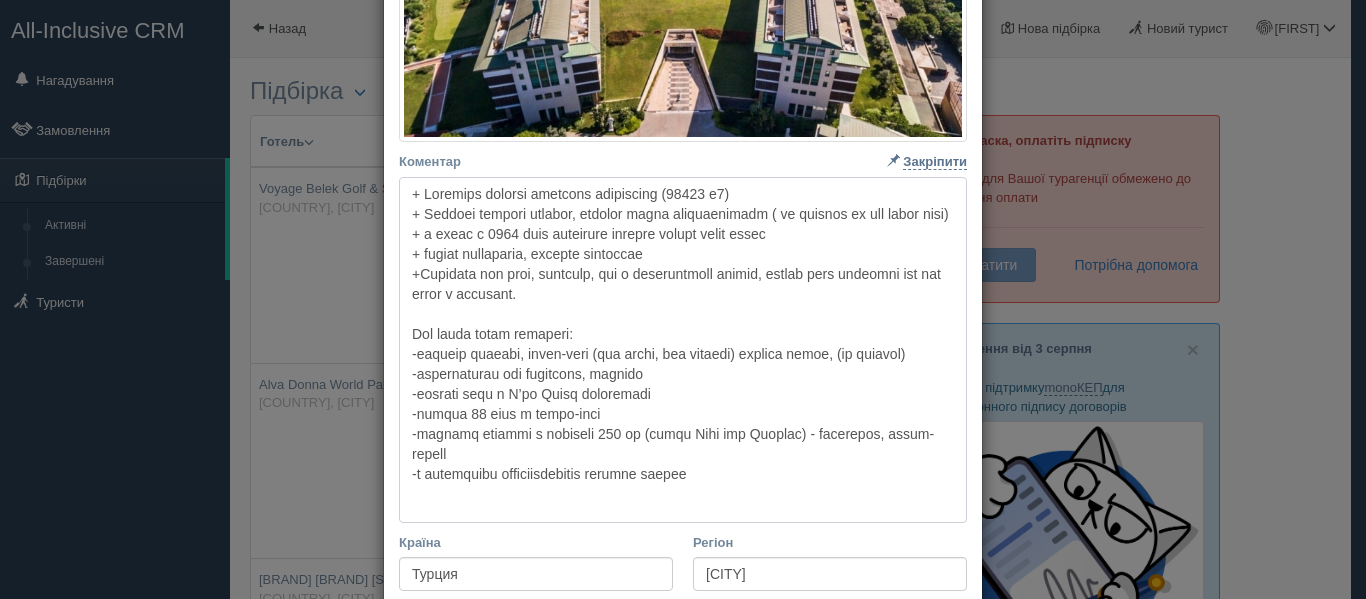 drag, startPoint x: 402, startPoint y: 190, endPoint x: 756, endPoint y: 513, distance: 479.2129 